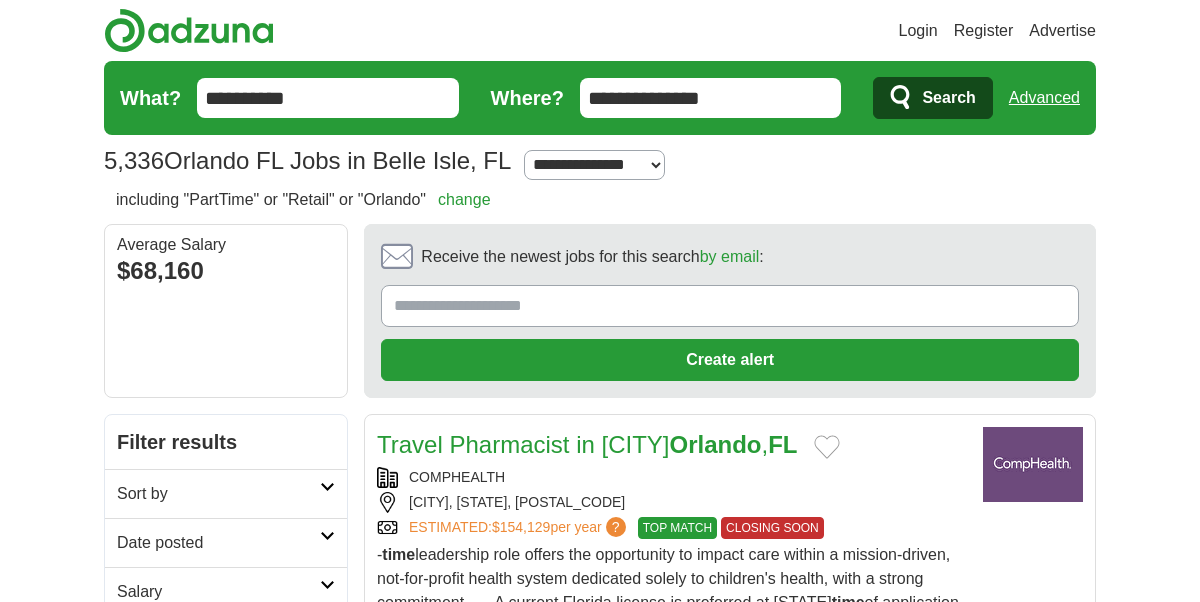 scroll, scrollTop: 814, scrollLeft: 0, axis: vertical 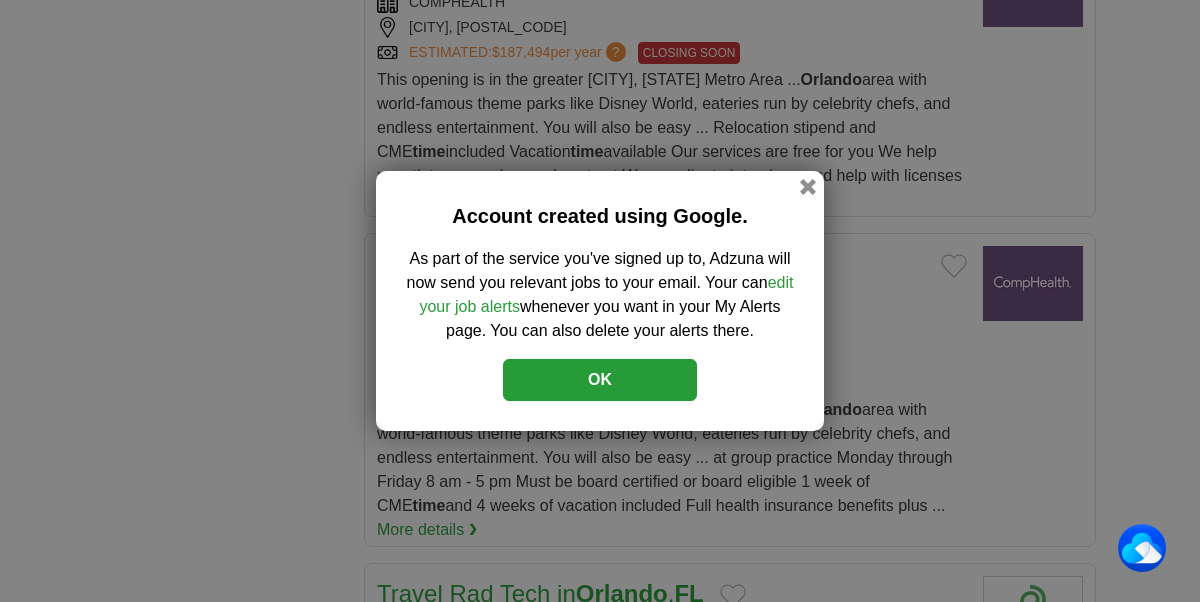click on "OK" at bounding box center (600, 380) 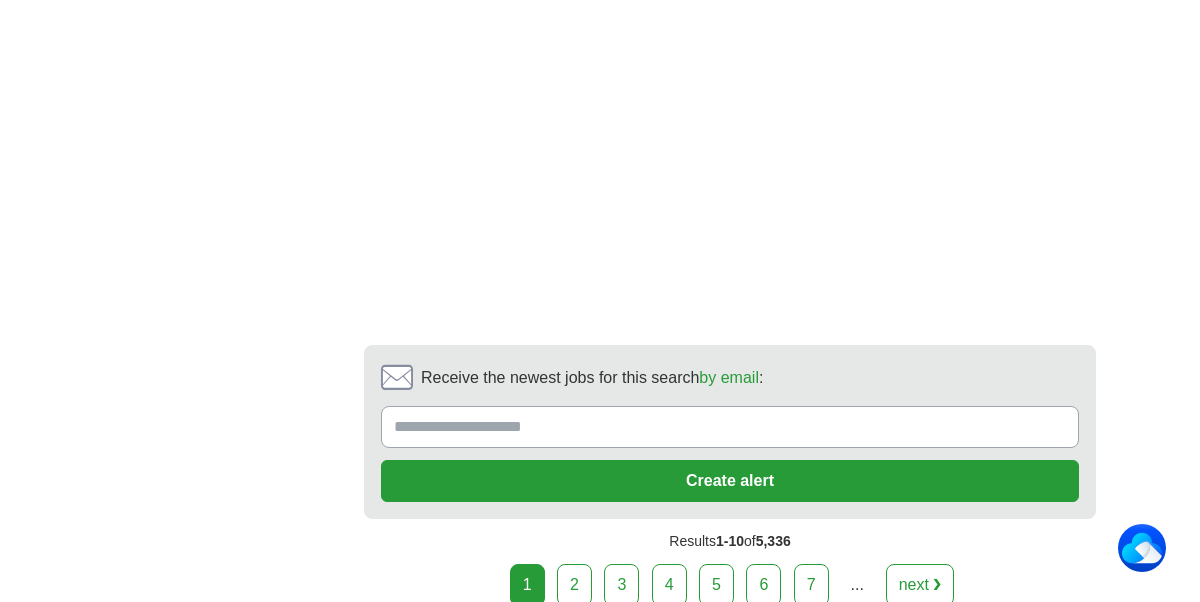 scroll, scrollTop: 4520, scrollLeft: 0, axis: vertical 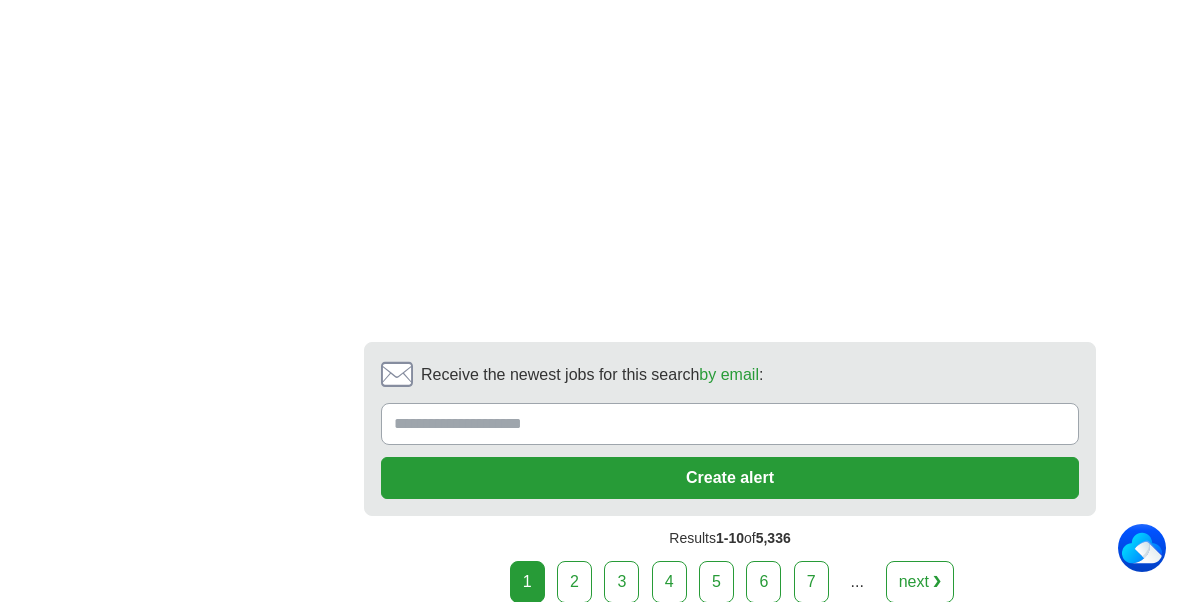 click on "2" at bounding box center [574, 582] 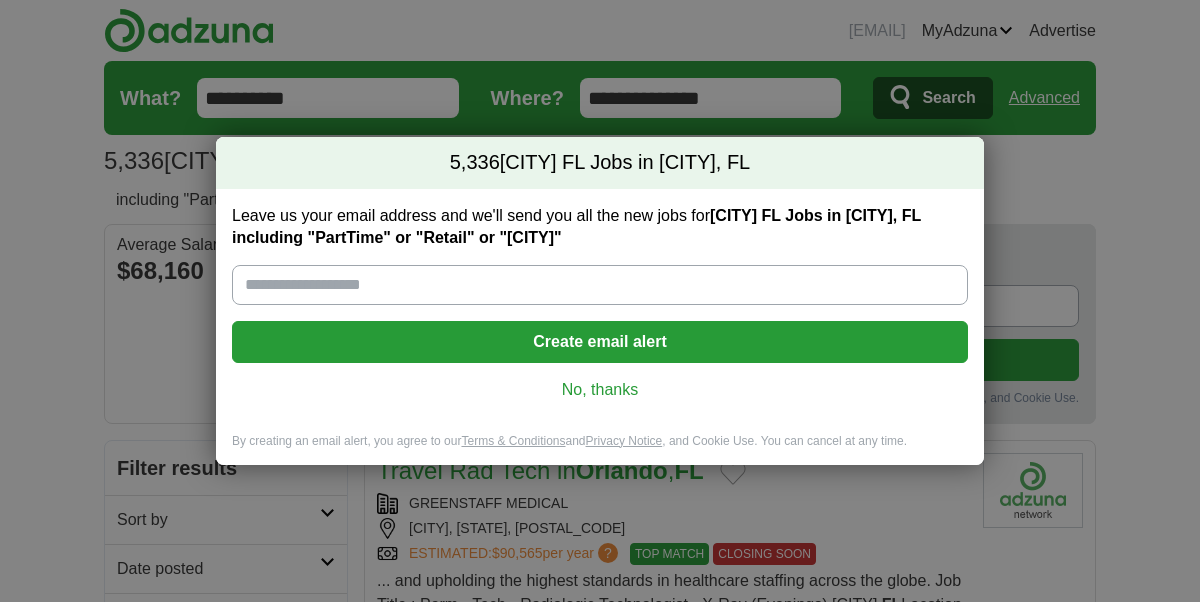 scroll, scrollTop: 0, scrollLeft: 0, axis: both 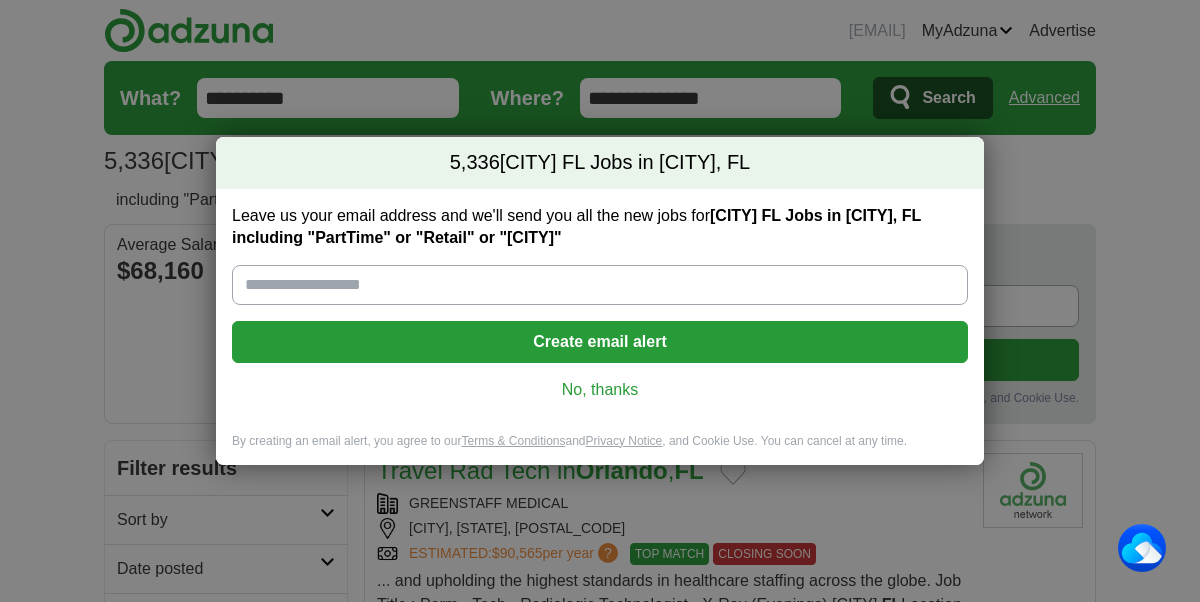 click on "No, thanks" at bounding box center (600, 390) 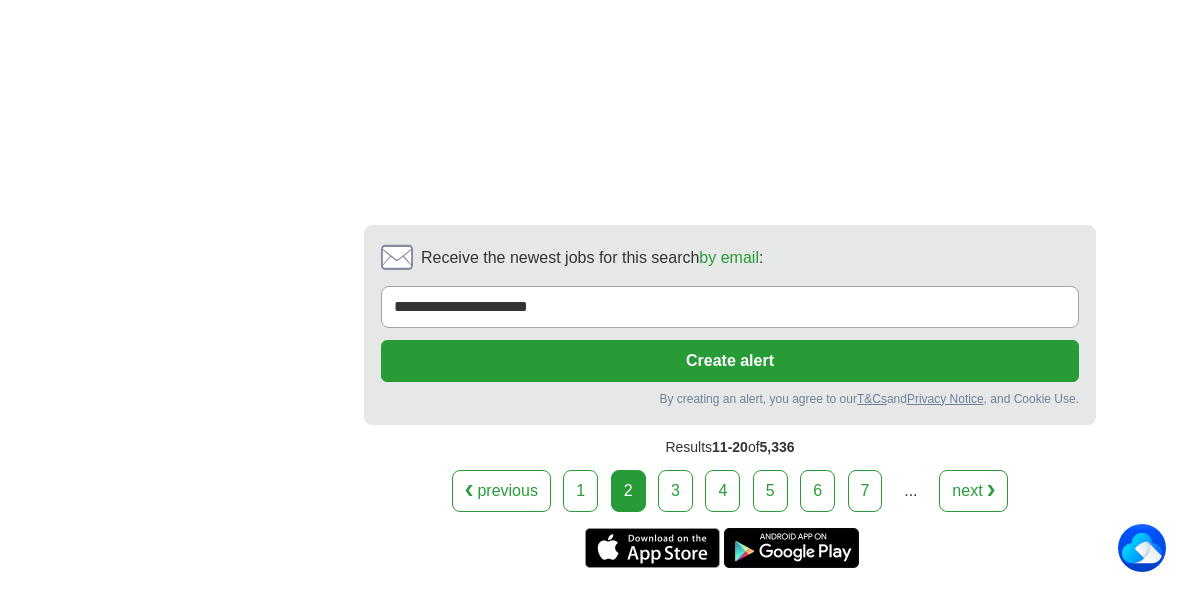 scroll, scrollTop: 4190, scrollLeft: 0, axis: vertical 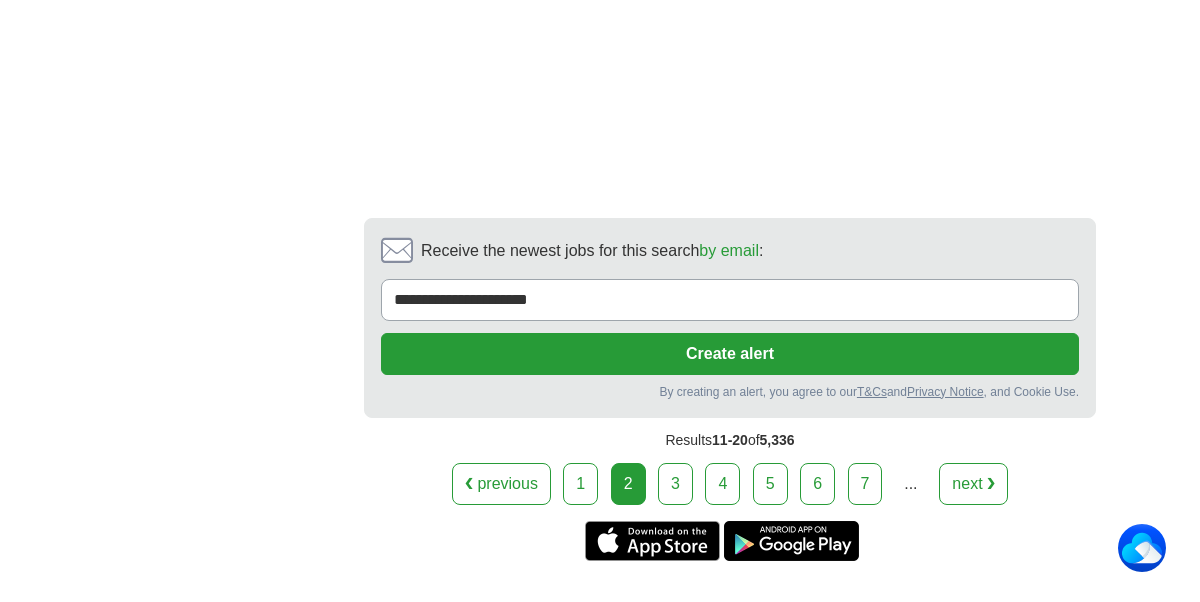 click on "3" at bounding box center (675, 484) 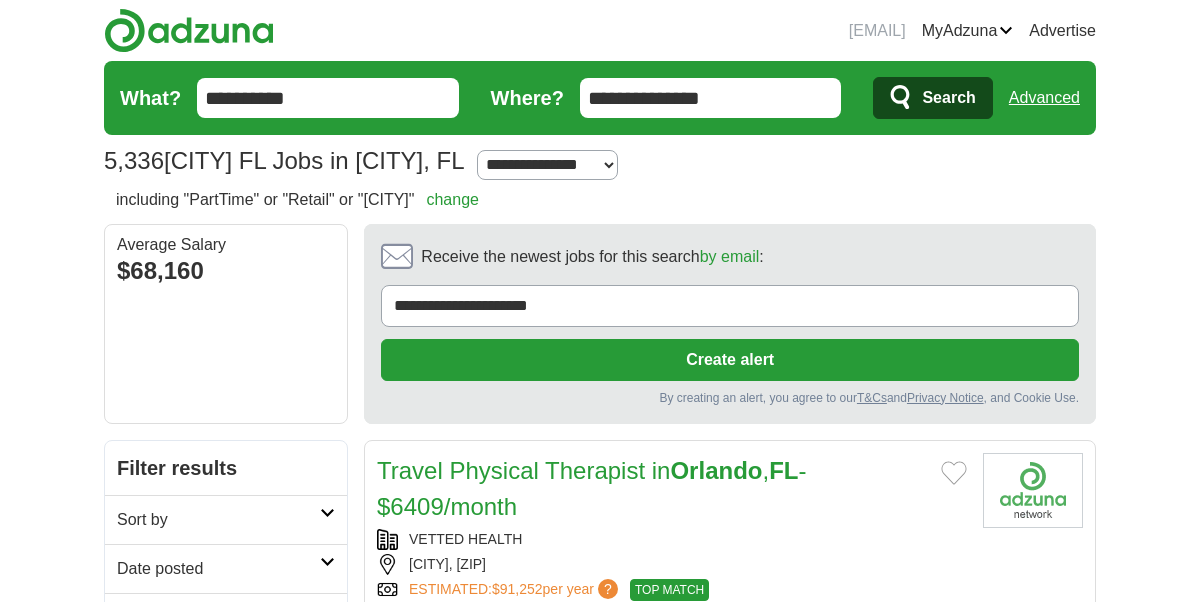scroll, scrollTop: 0, scrollLeft: 0, axis: both 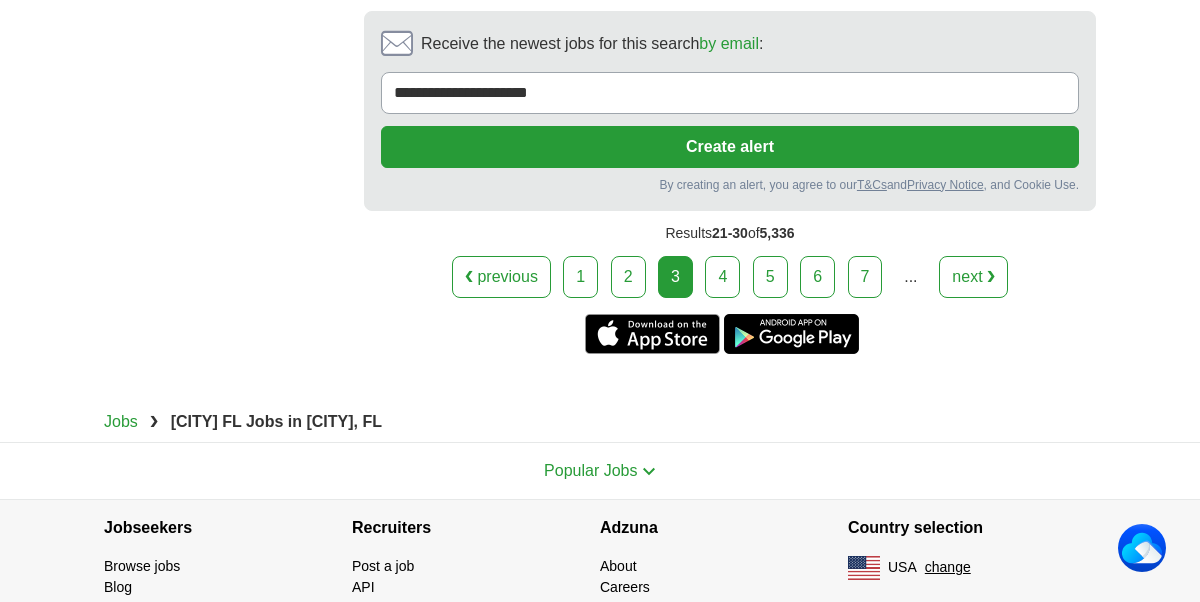 click on "4" at bounding box center [722, 277] 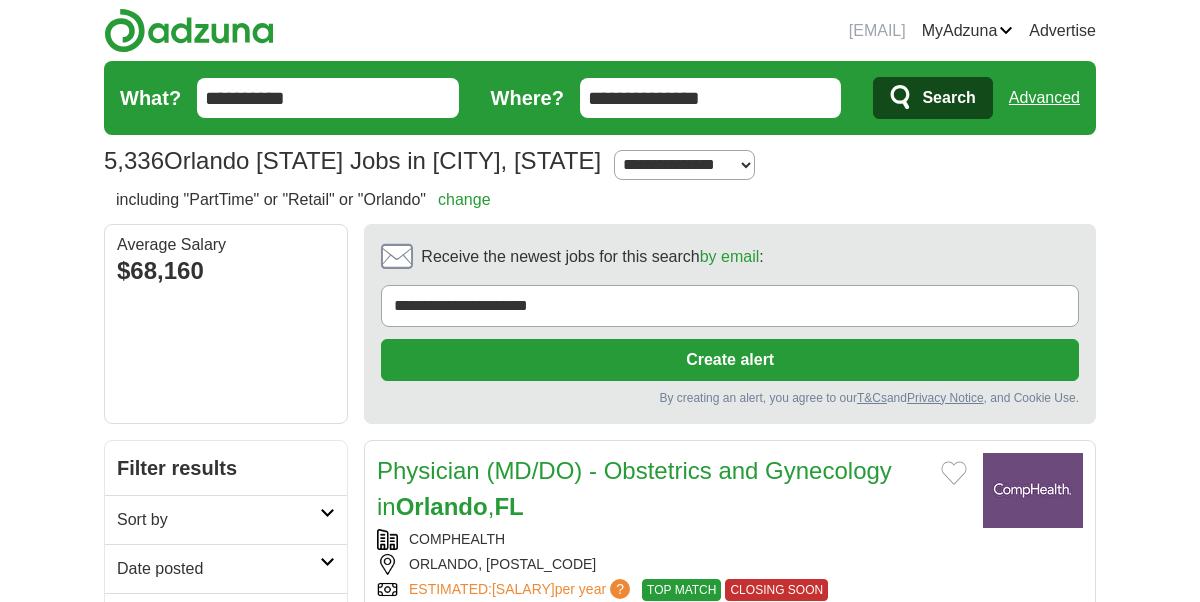 scroll, scrollTop: 0, scrollLeft: 0, axis: both 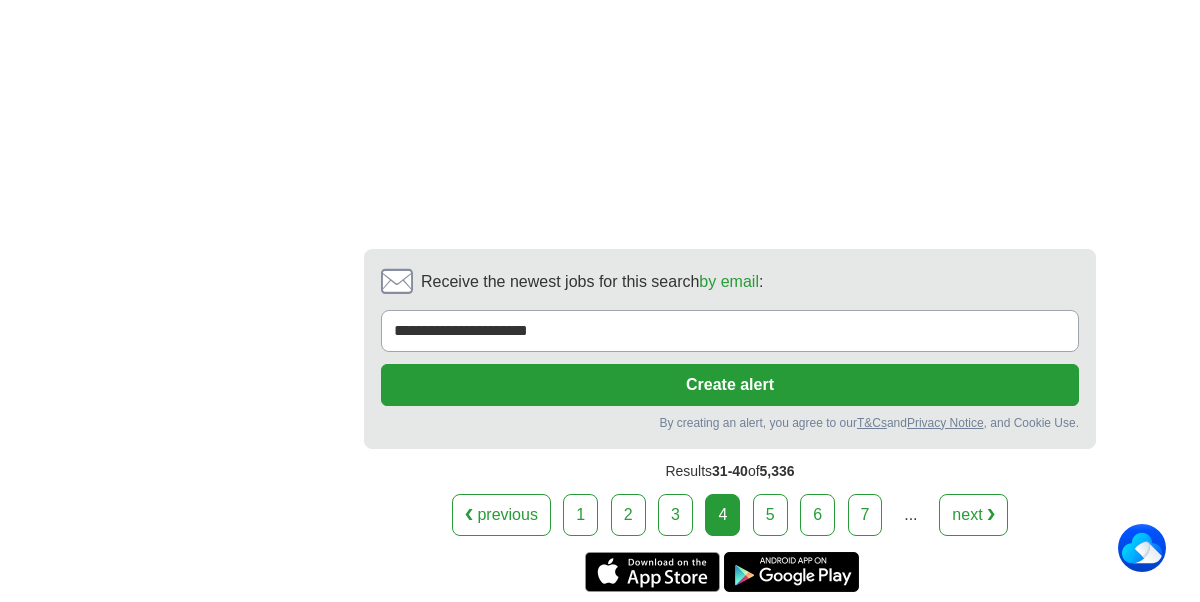 click on "**********" at bounding box center [730, 349] 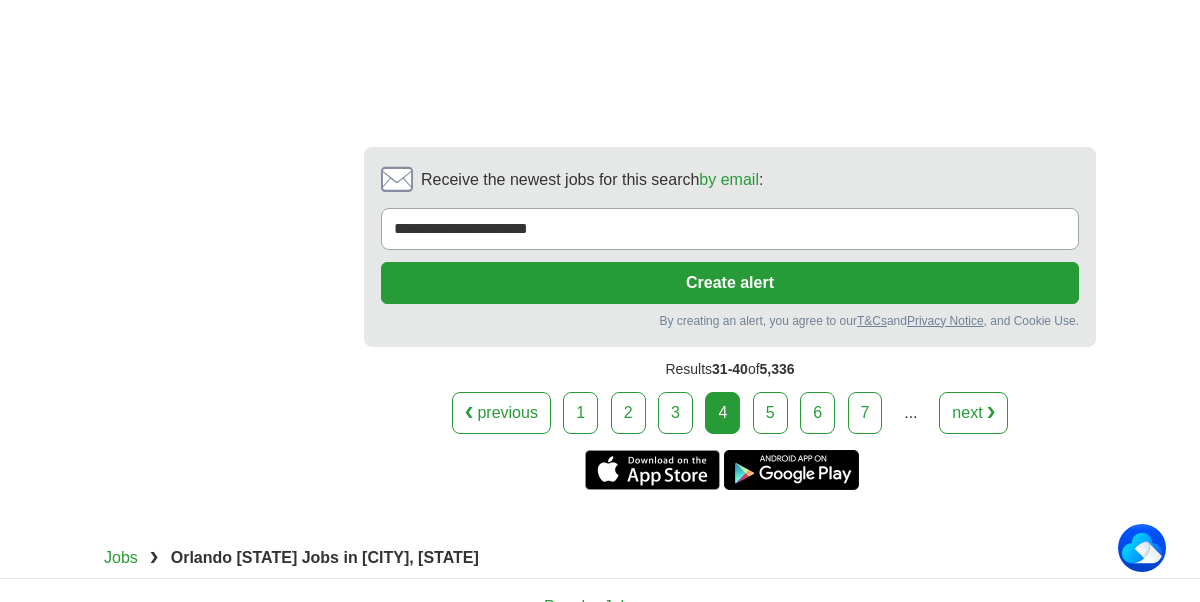 scroll, scrollTop: 4552, scrollLeft: 0, axis: vertical 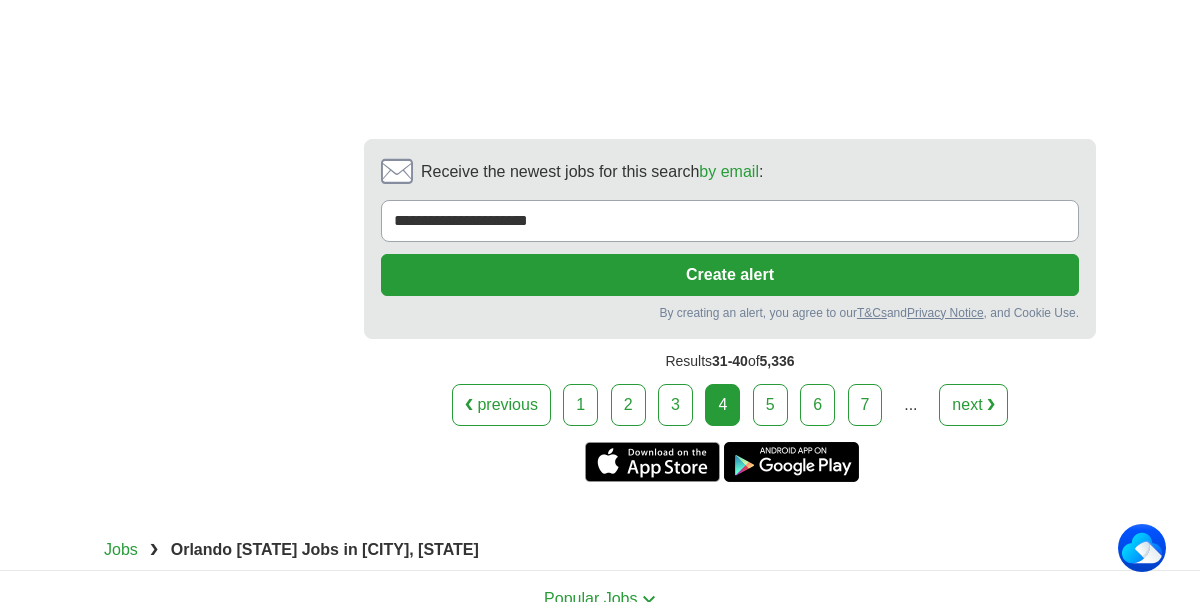 click on "5" at bounding box center [770, 405] 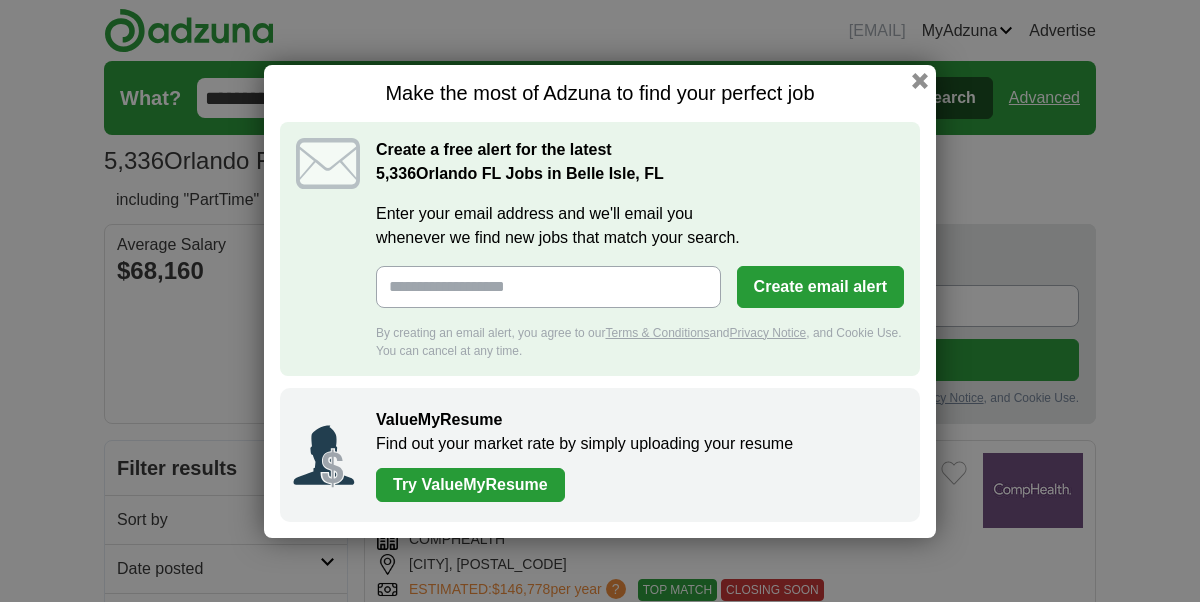 scroll, scrollTop: 0, scrollLeft: 0, axis: both 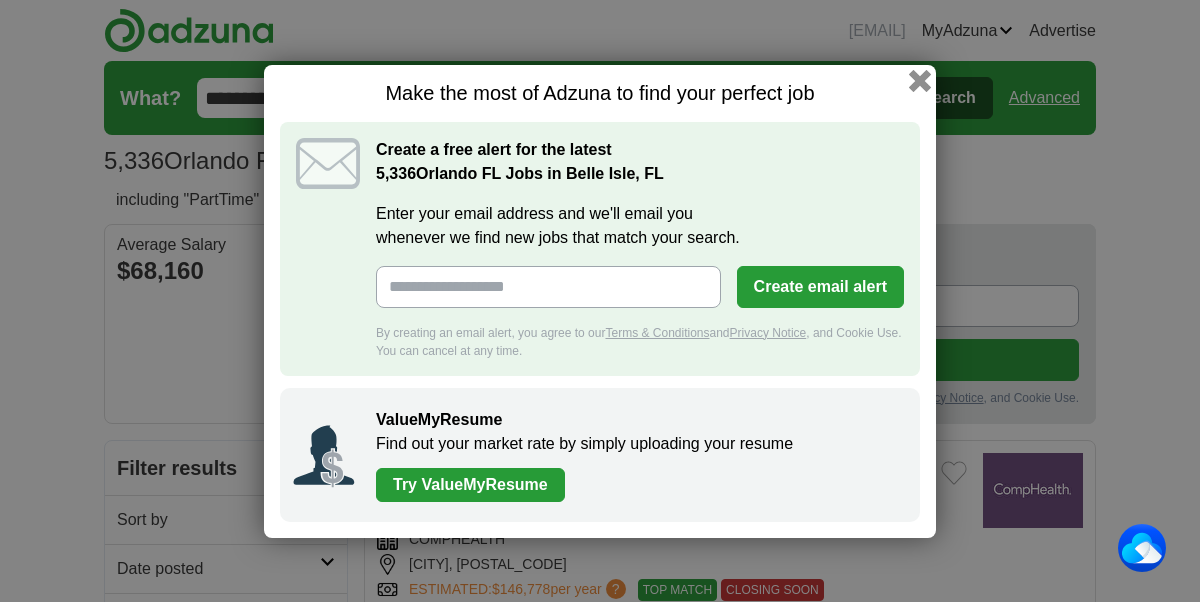 click at bounding box center (920, 80) 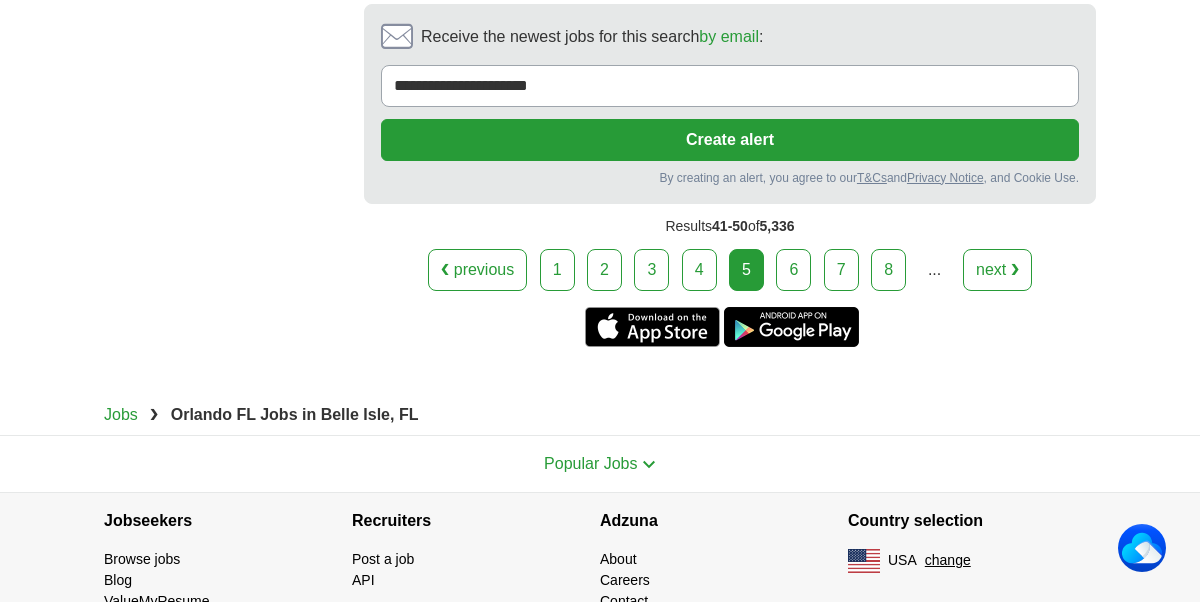 scroll, scrollTop: 4772, scrollLeft: 0, axis: vertical 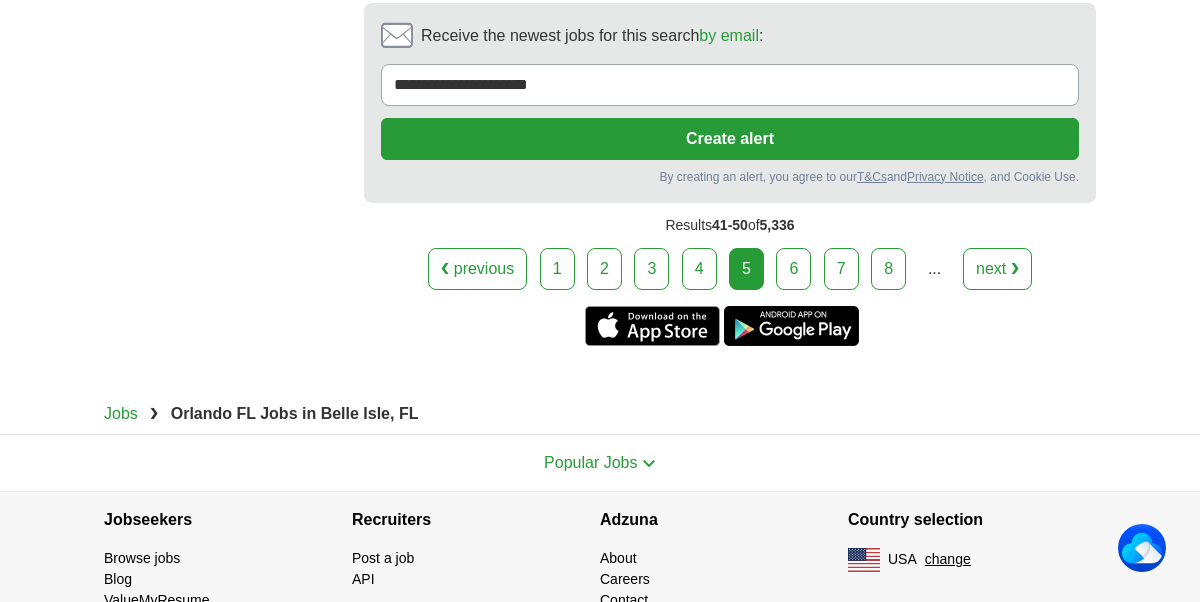 click on "6" at bounding box center (793, 269) 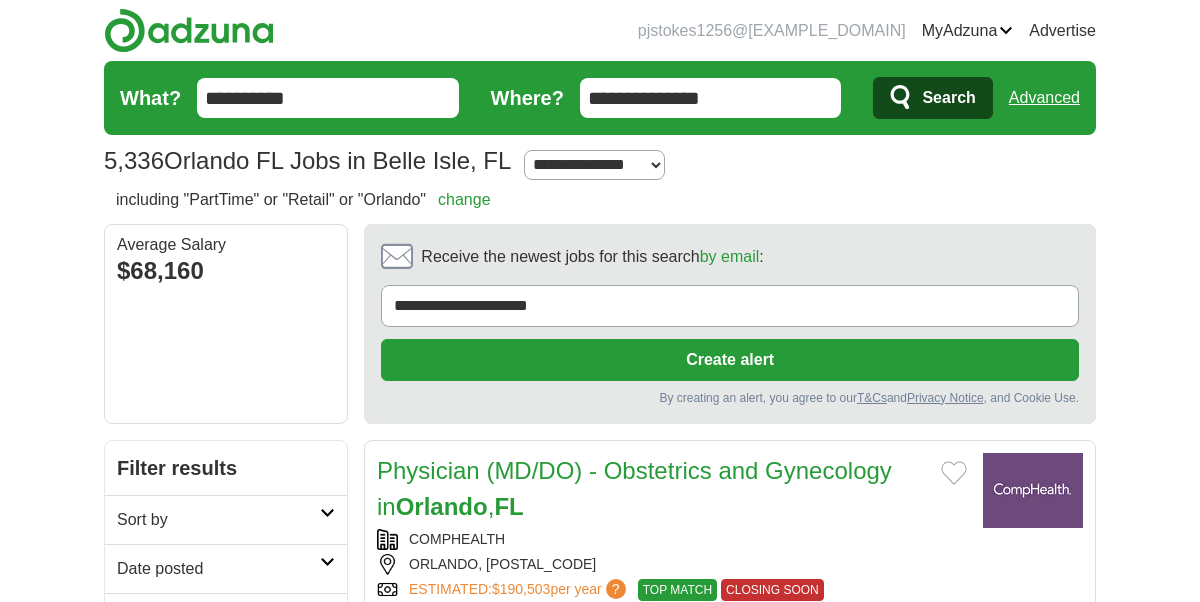 scroll, scrollTop: 0, scrollLeft: 0, axis: both 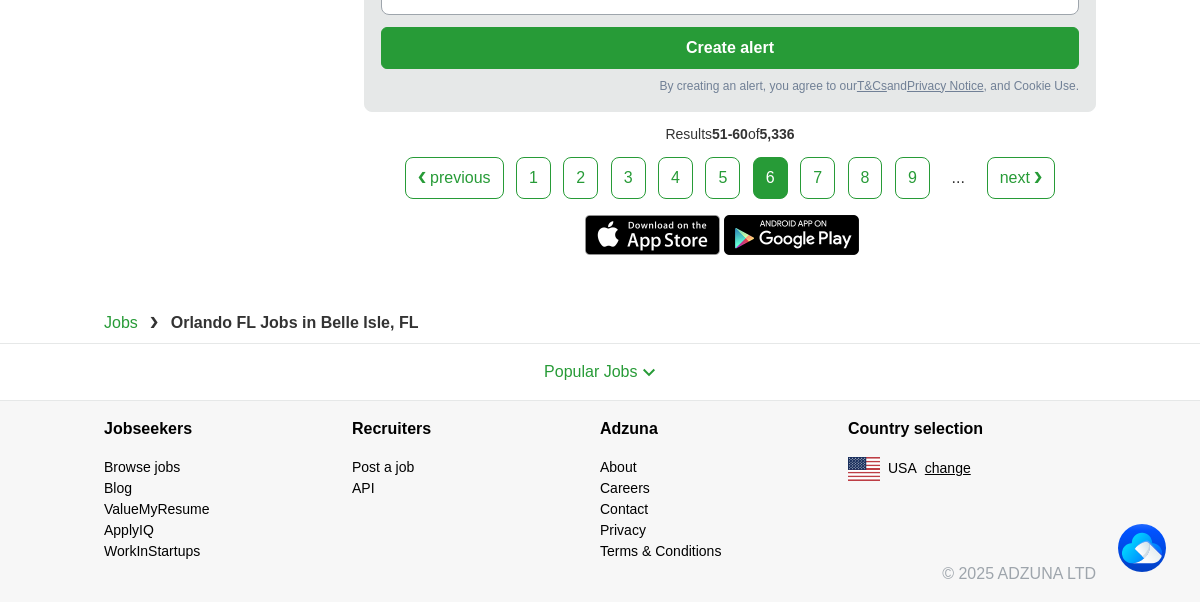 click on "7" at bounding box center [817, 178] 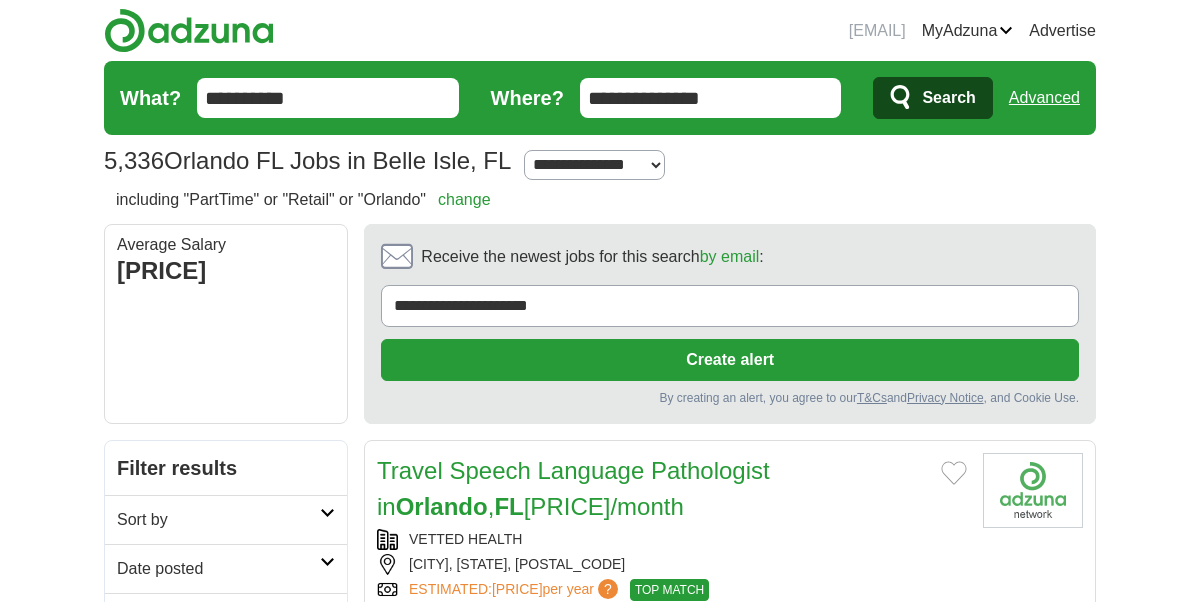 scroll, scrollTop: 0, scrollLeft: 0, axis: both 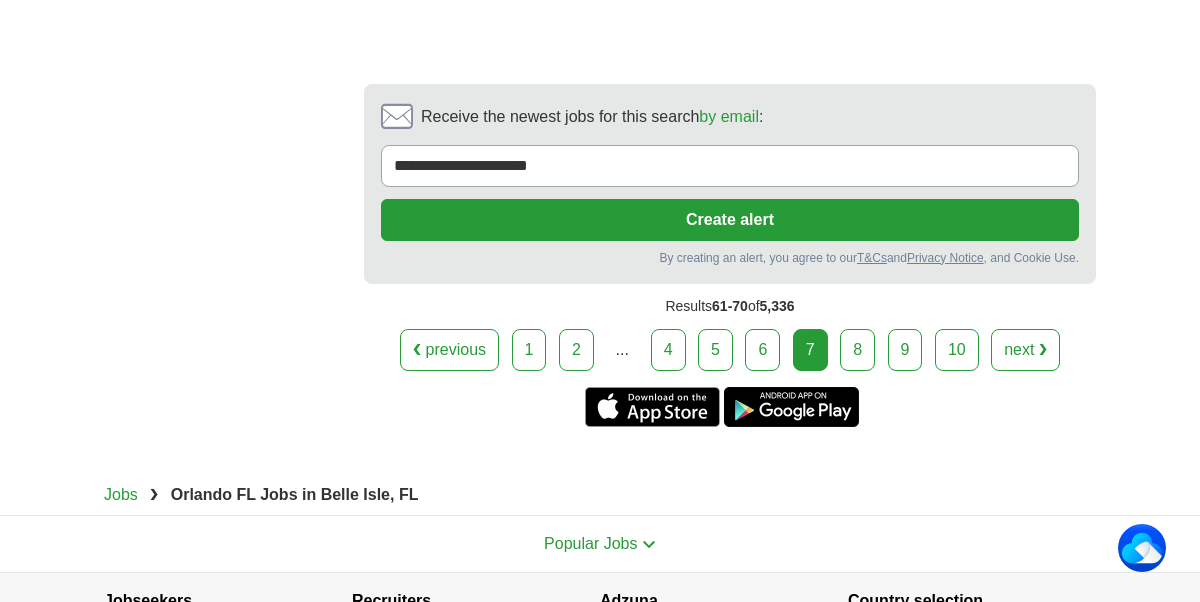 click on "8" at bounding box center [857, 350] 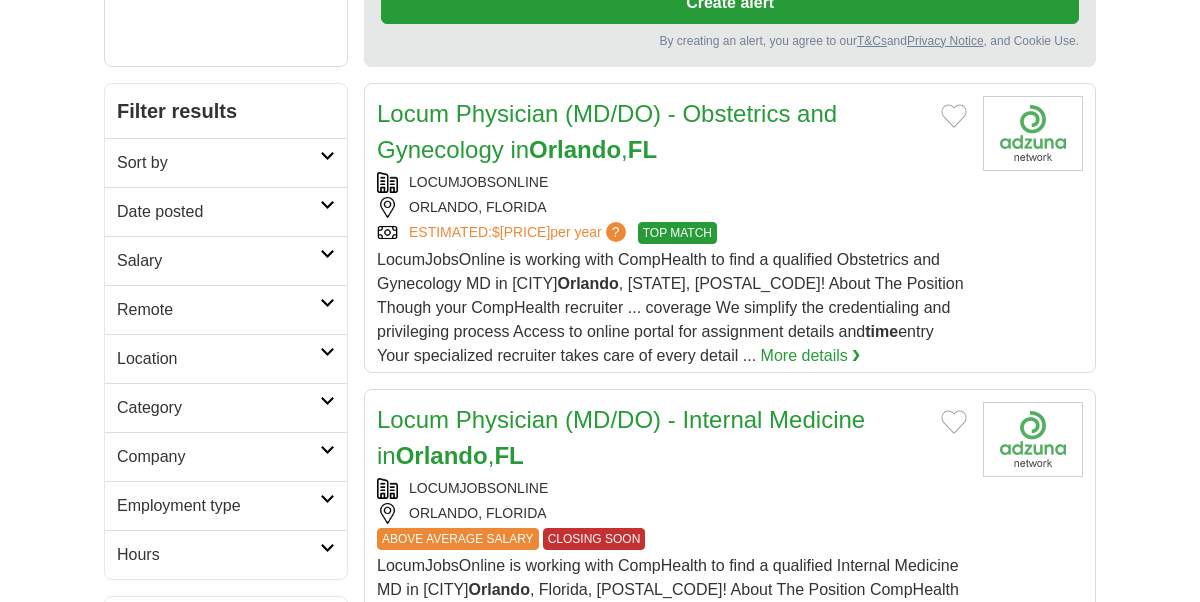 scroll, scrollTop: 357, scrollLeft: 0, axis: vertical 